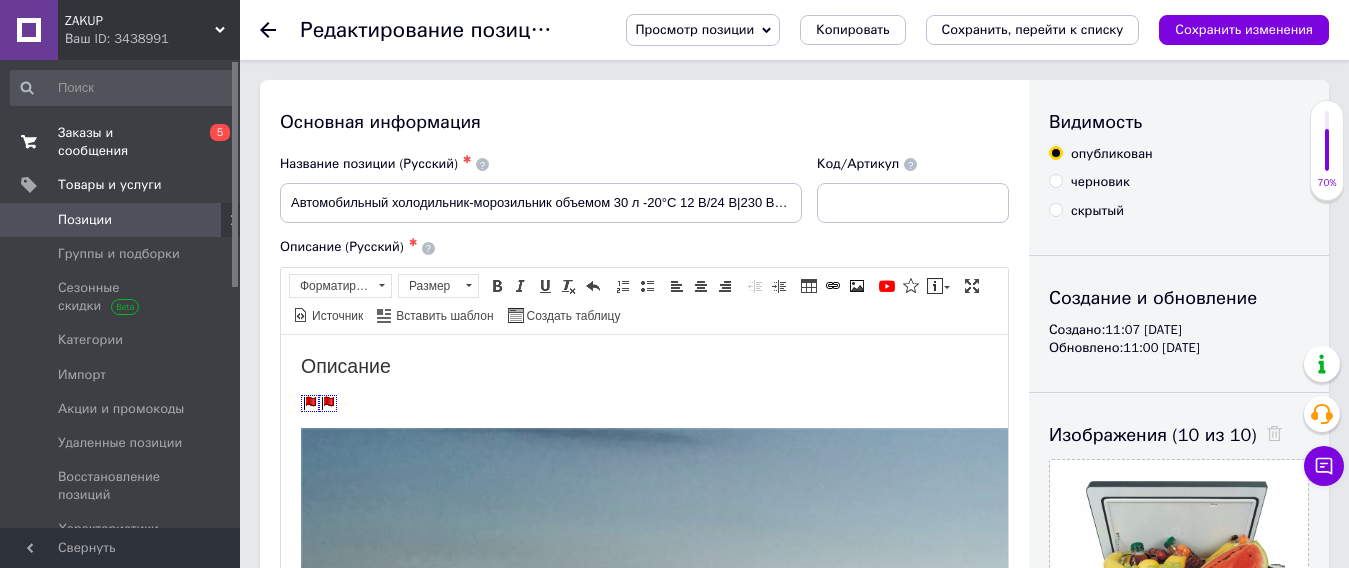 scroll, scrollTop: 0, scrollLeft: 0, axis: both 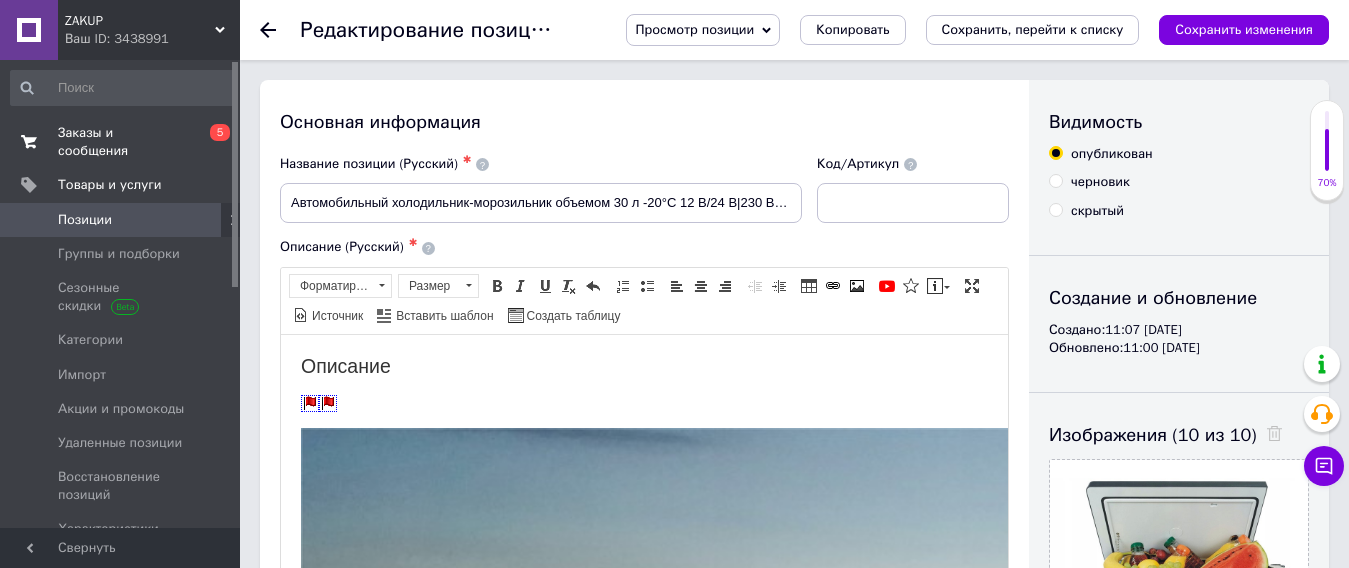 click on "Заказы и сообщения" at bounding box center (121, 142) 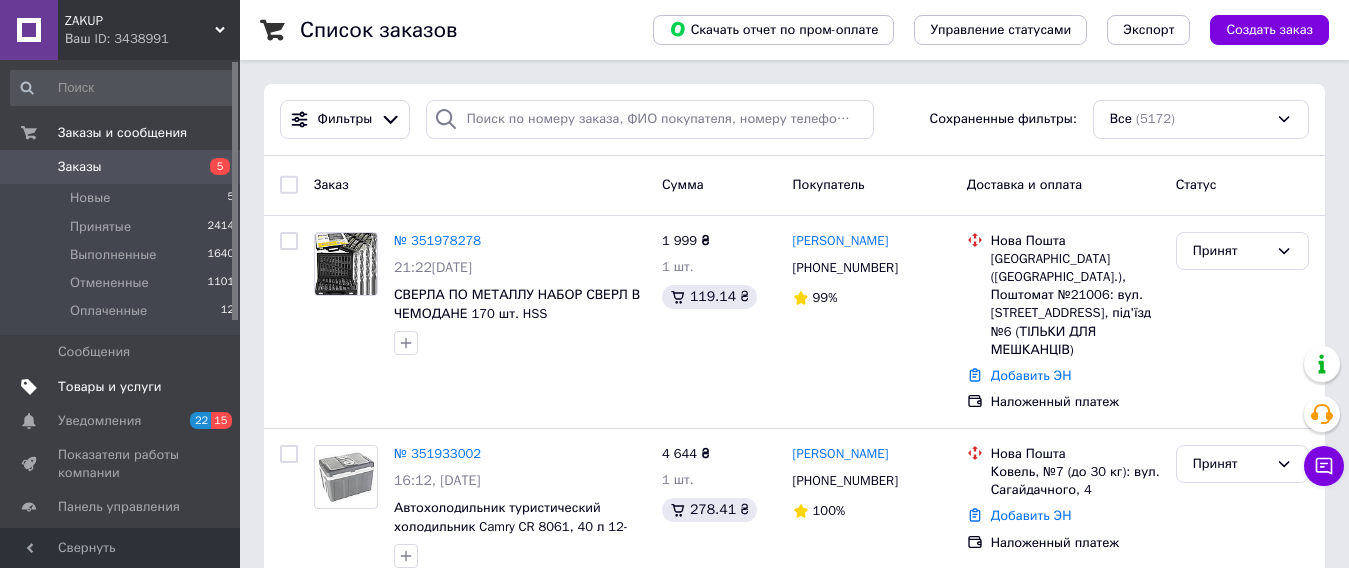 click on "Товары и услуги" at bounding box center [110, 387] 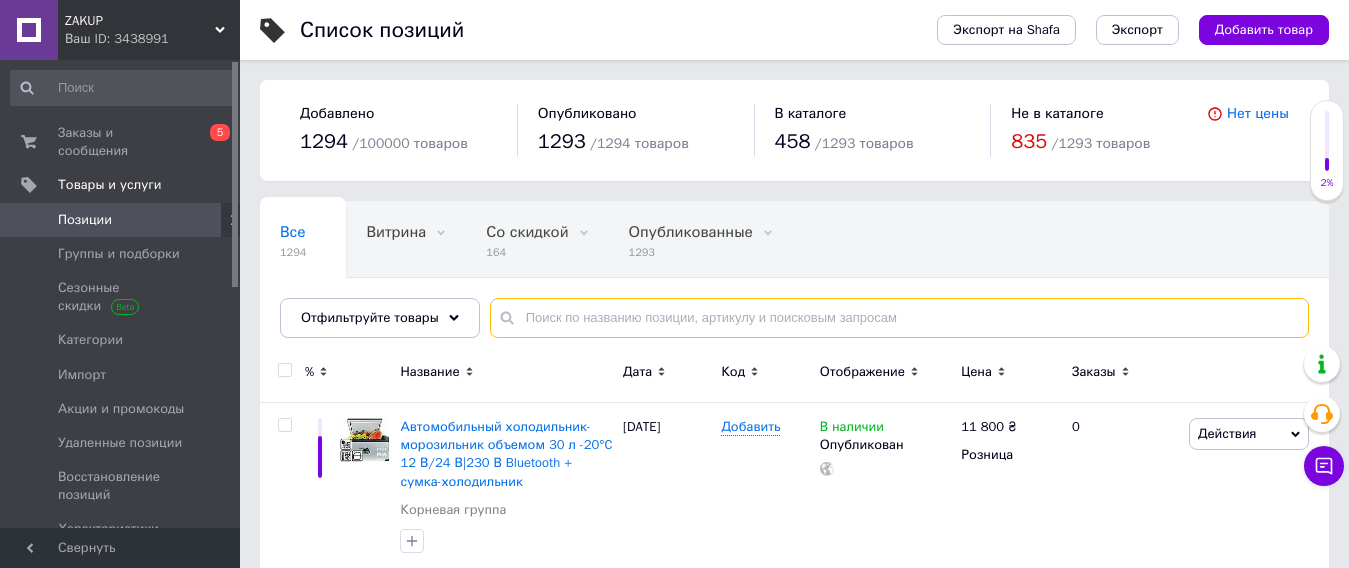 click at bounding box center [899, 318] 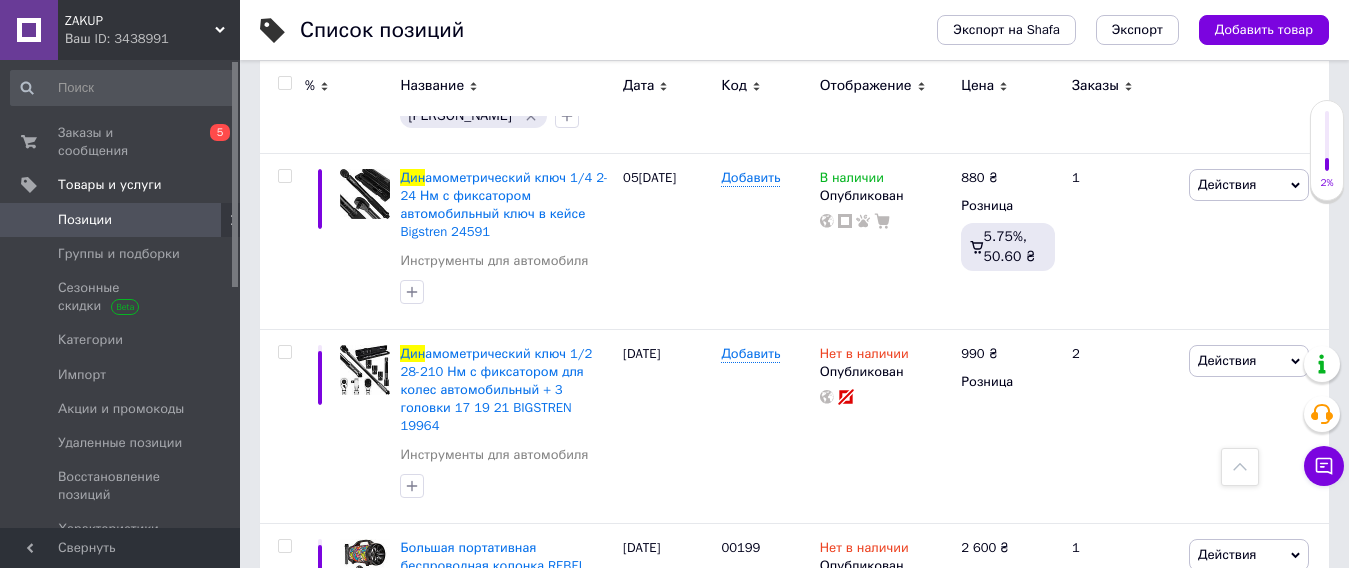 scroll, scrollTop: 1105, scrollLeft: 0, axis: vertical 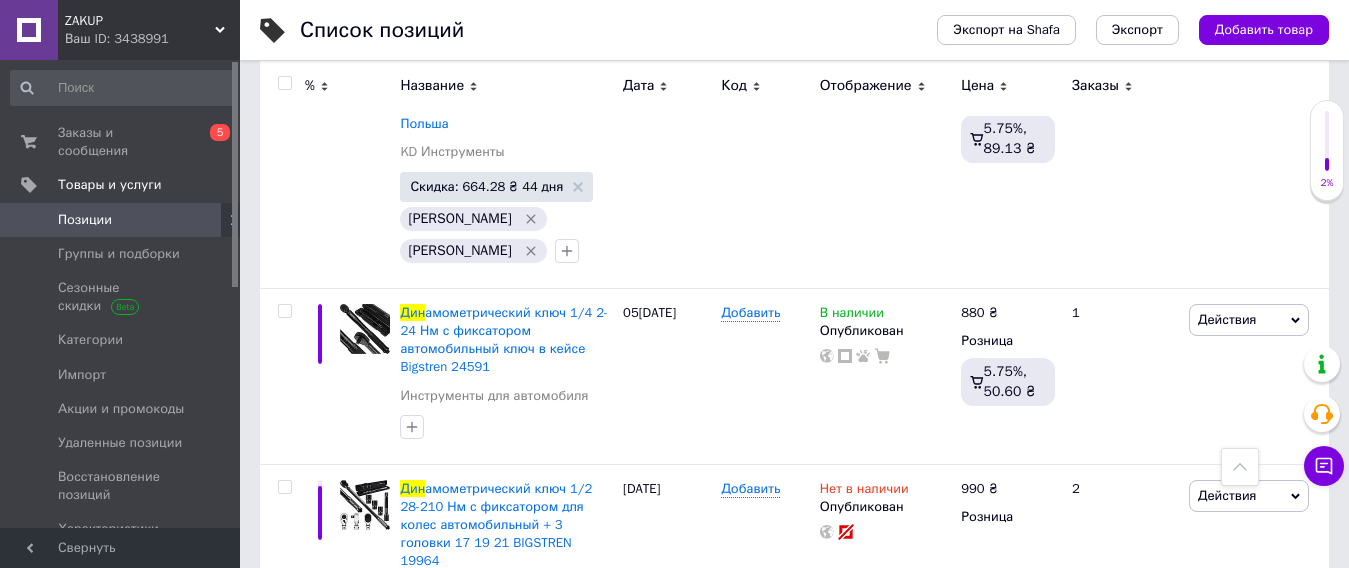 type on "дин" 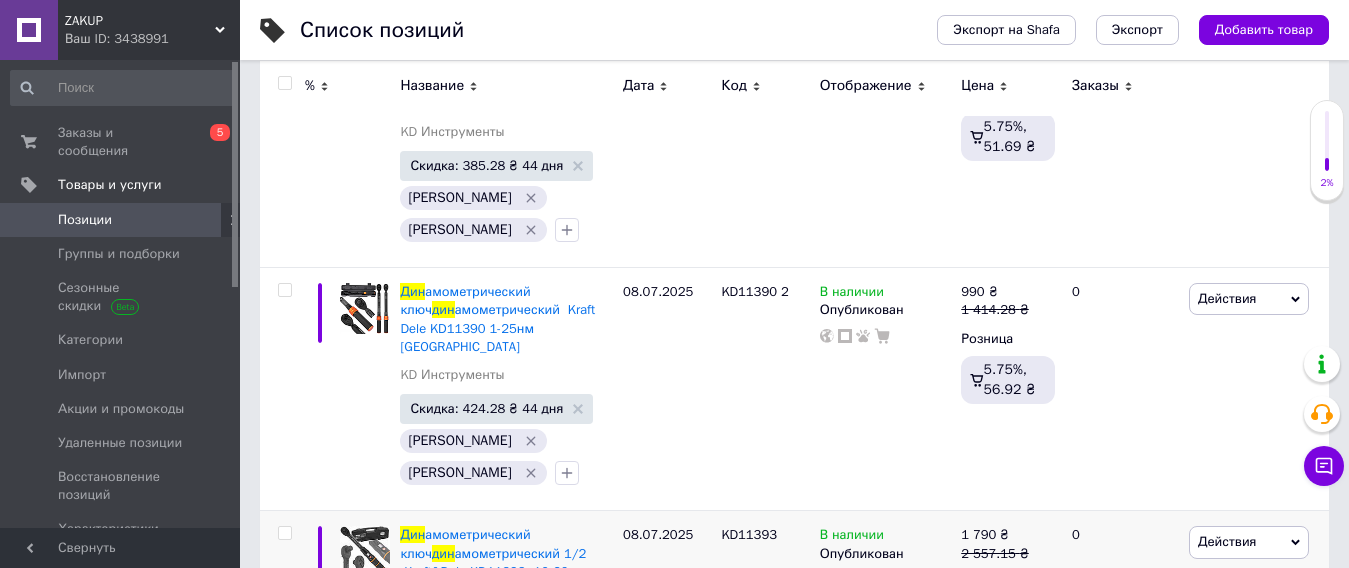 scroll, scrollTop: 5, scrollLeft: 0, axis: vertical 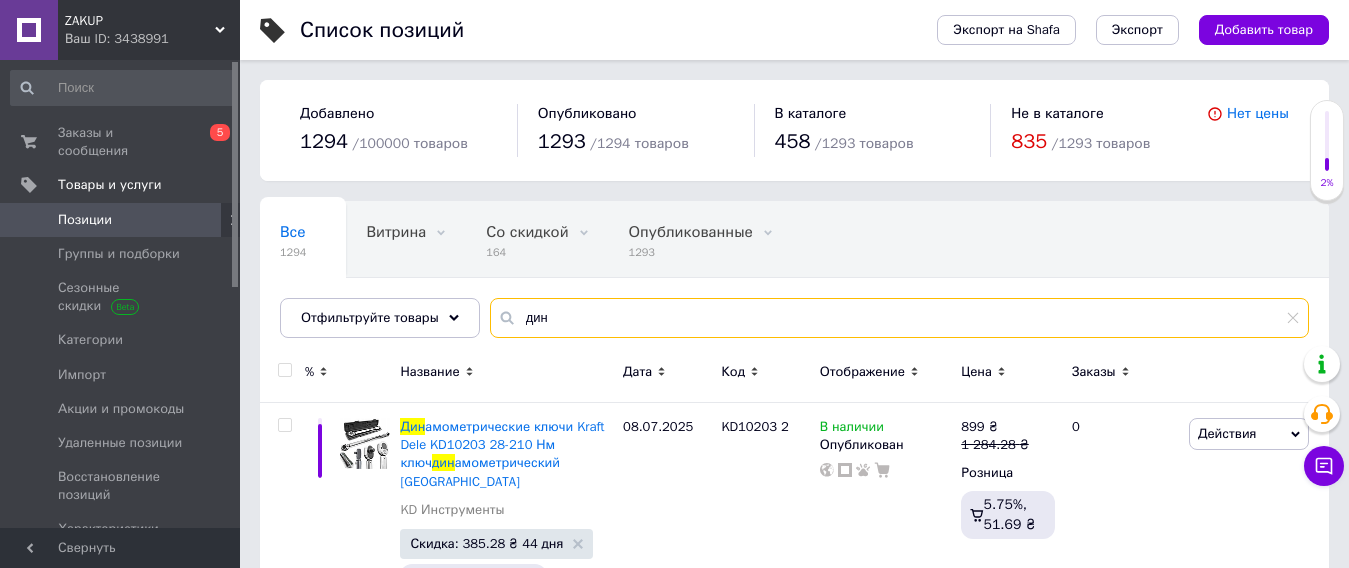 drag, startPoint x: 552, startPoint y: 320, endPoint x: 491, endPoint y: 312, distance: 61.522354 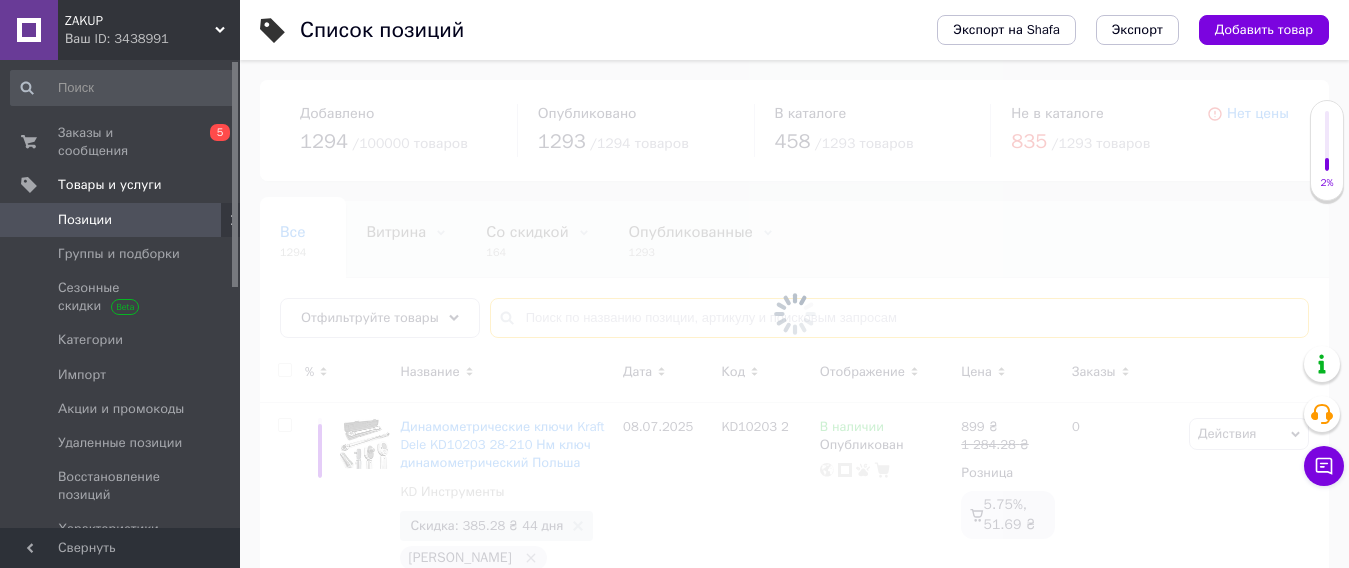 type 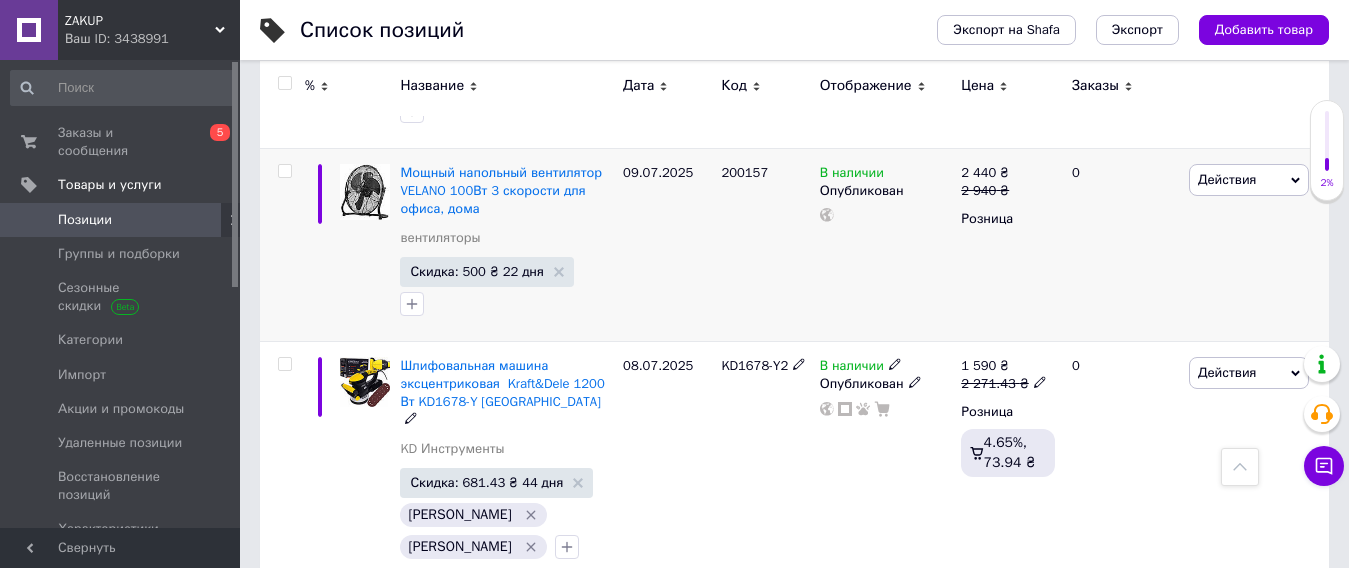 scroll, scrollTop: 600, scrollLeft: 0, axis: vertical 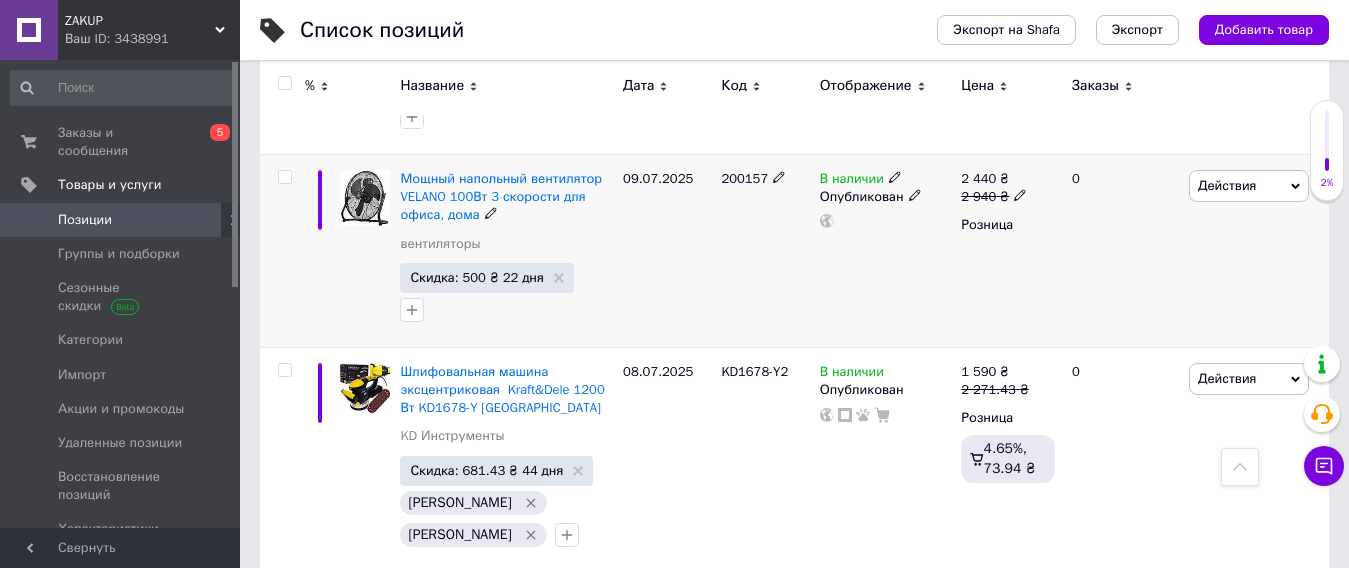 click at bounding box center [284, 177] 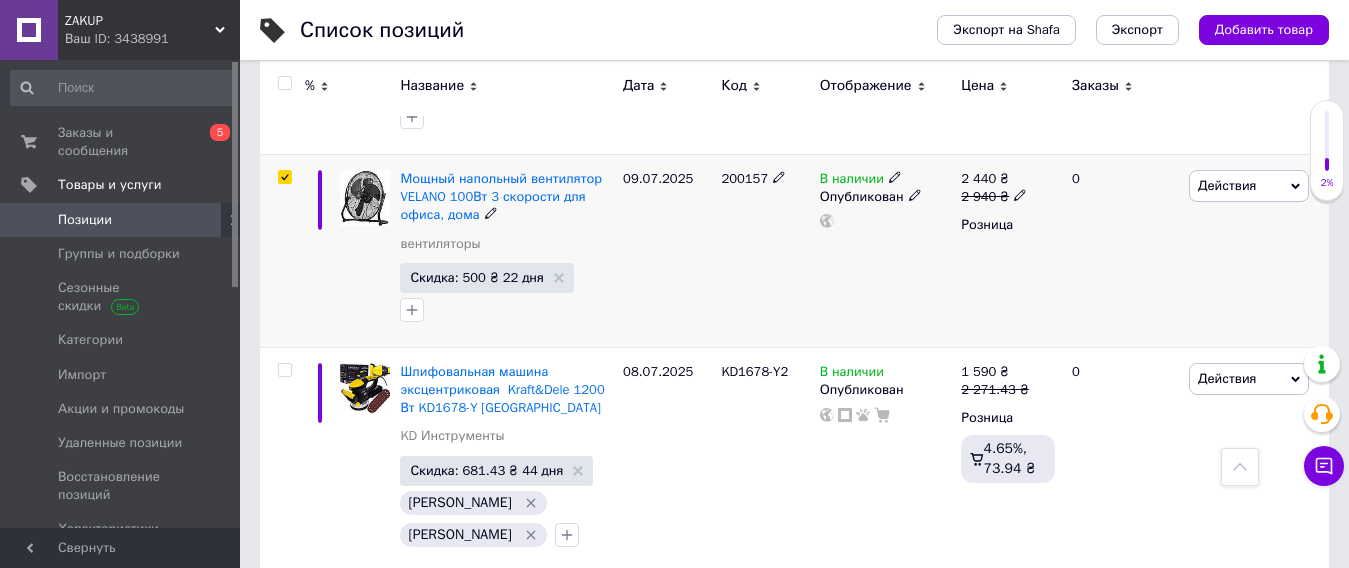 checkbox on "true" 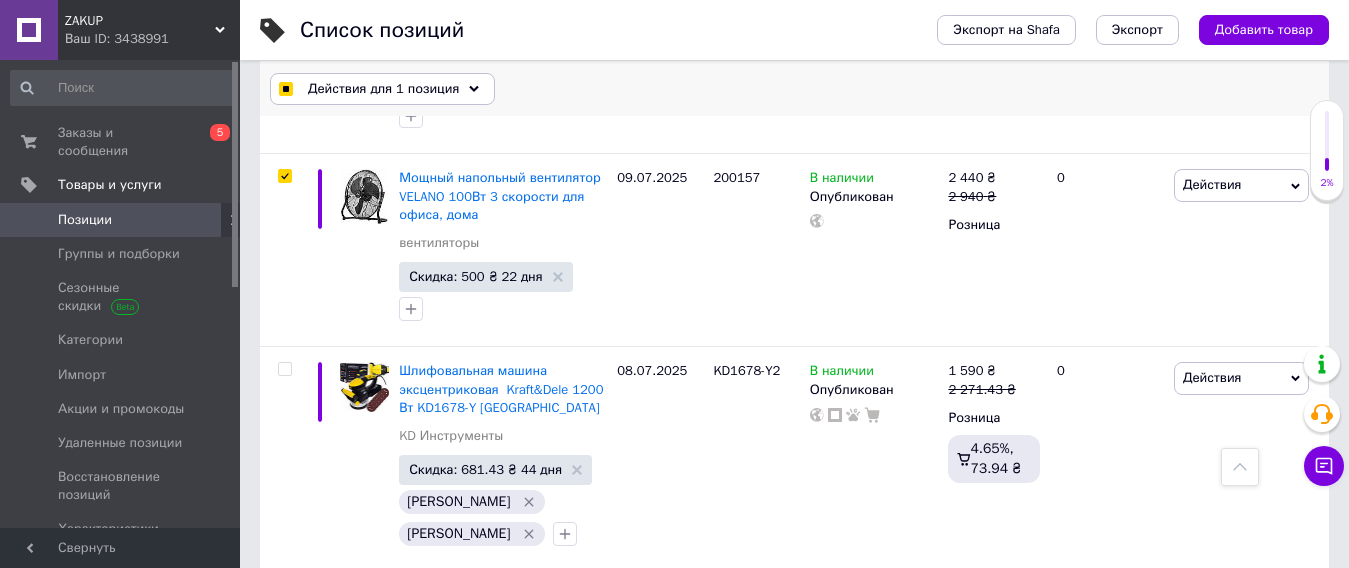 click 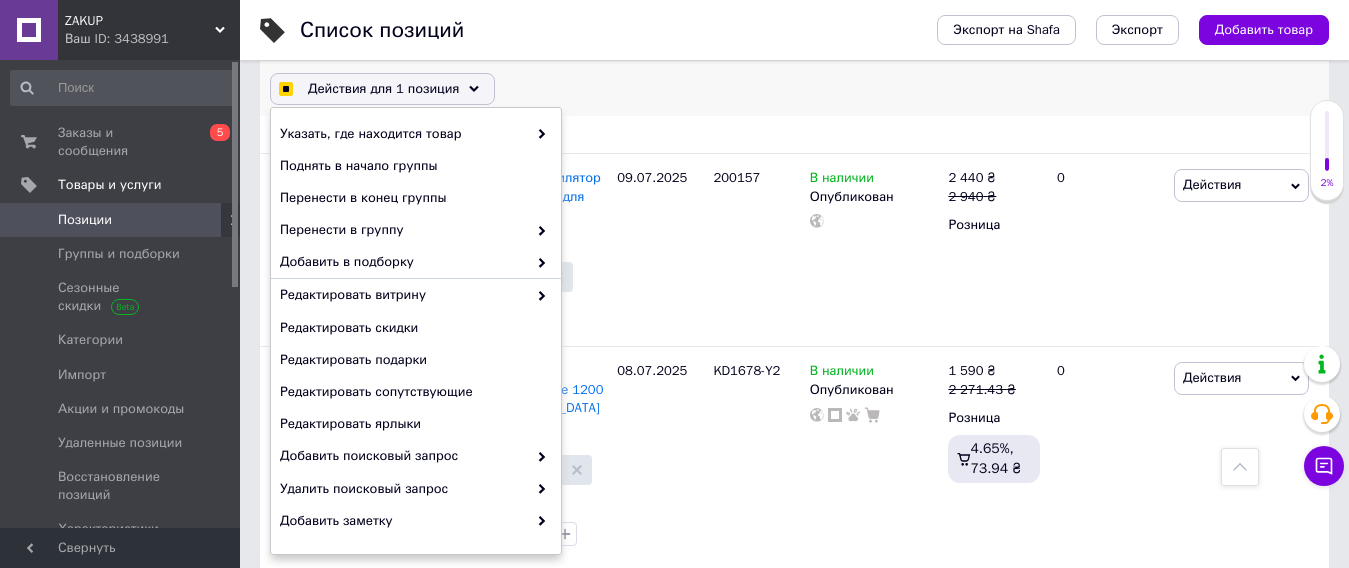 scroll, scrollTop: 253, scrollLeft: 0, axis: vertical 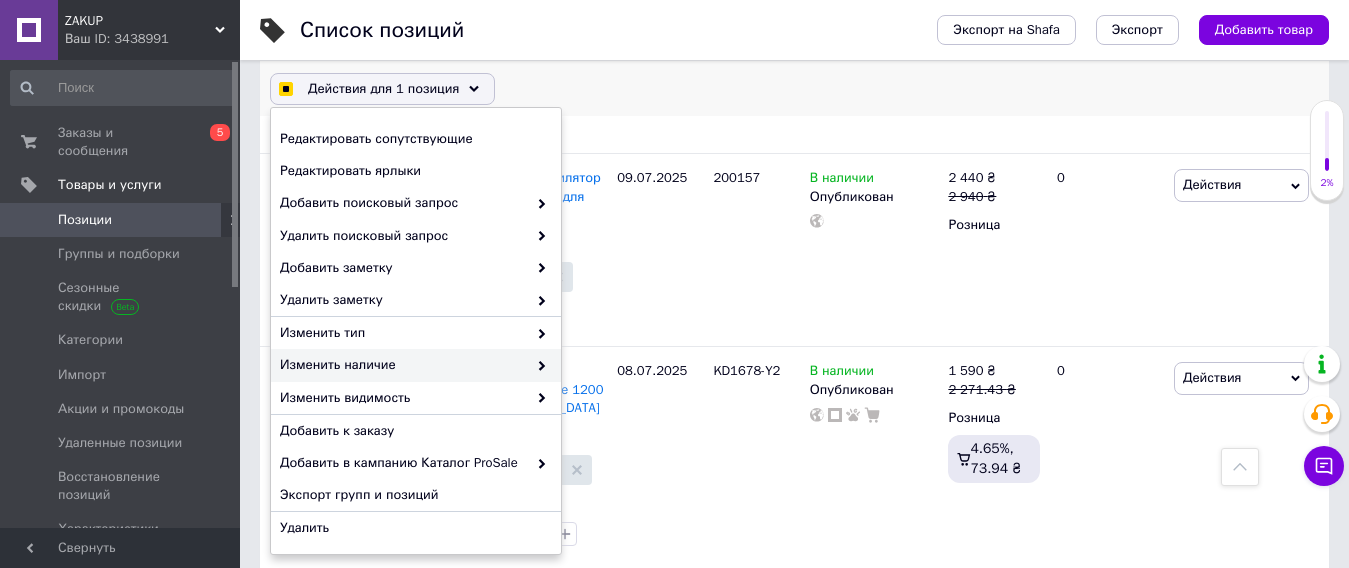 checkbox on "true" 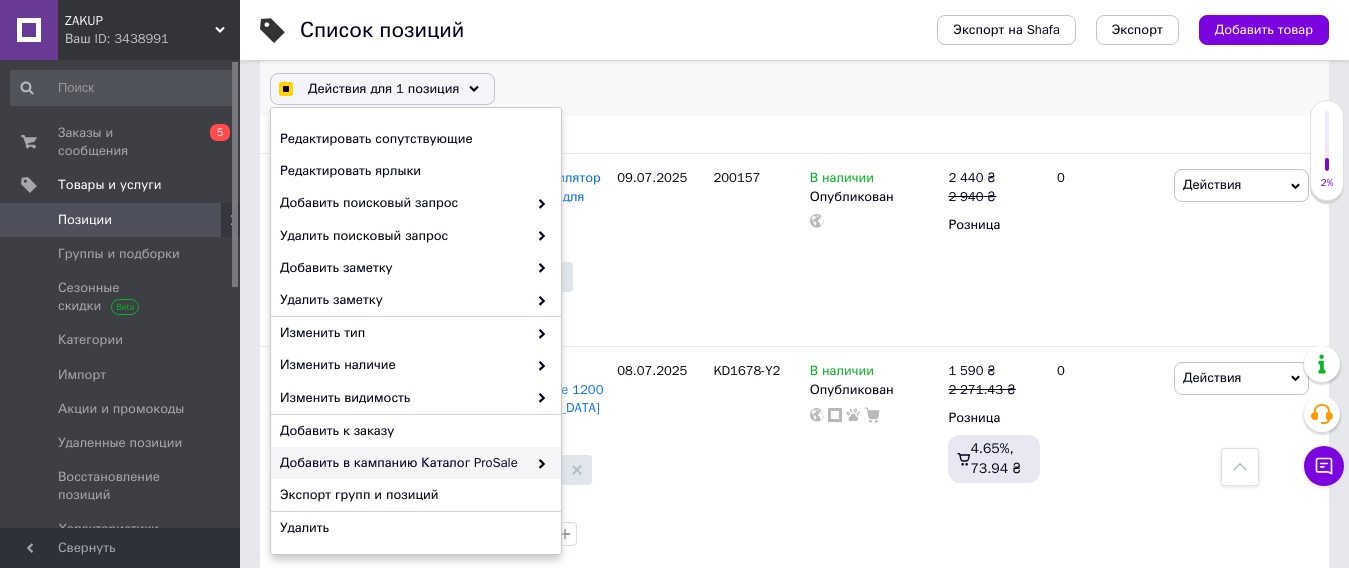 checkbox on "true" 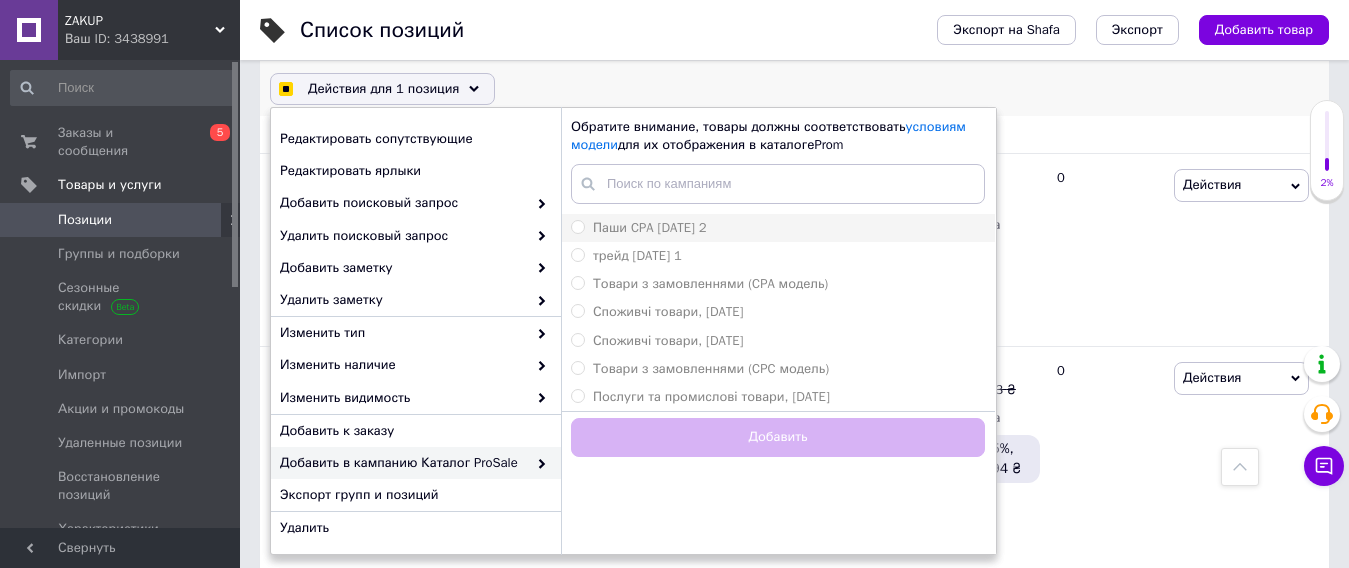 checkbox on "true" 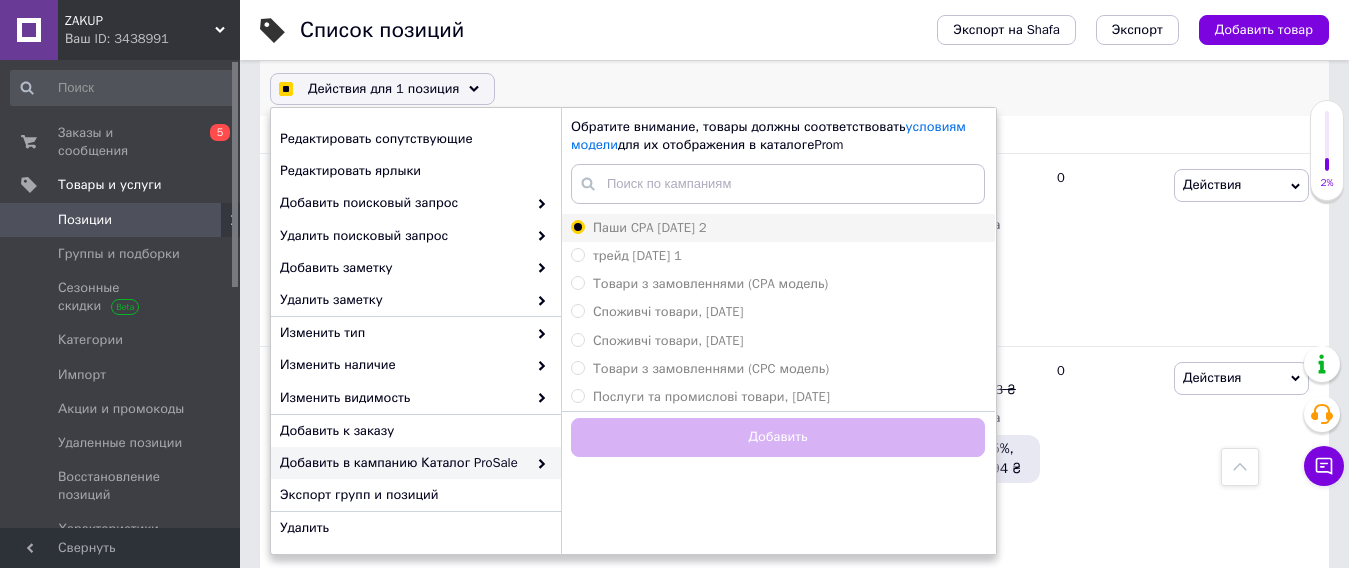 radio on "true" 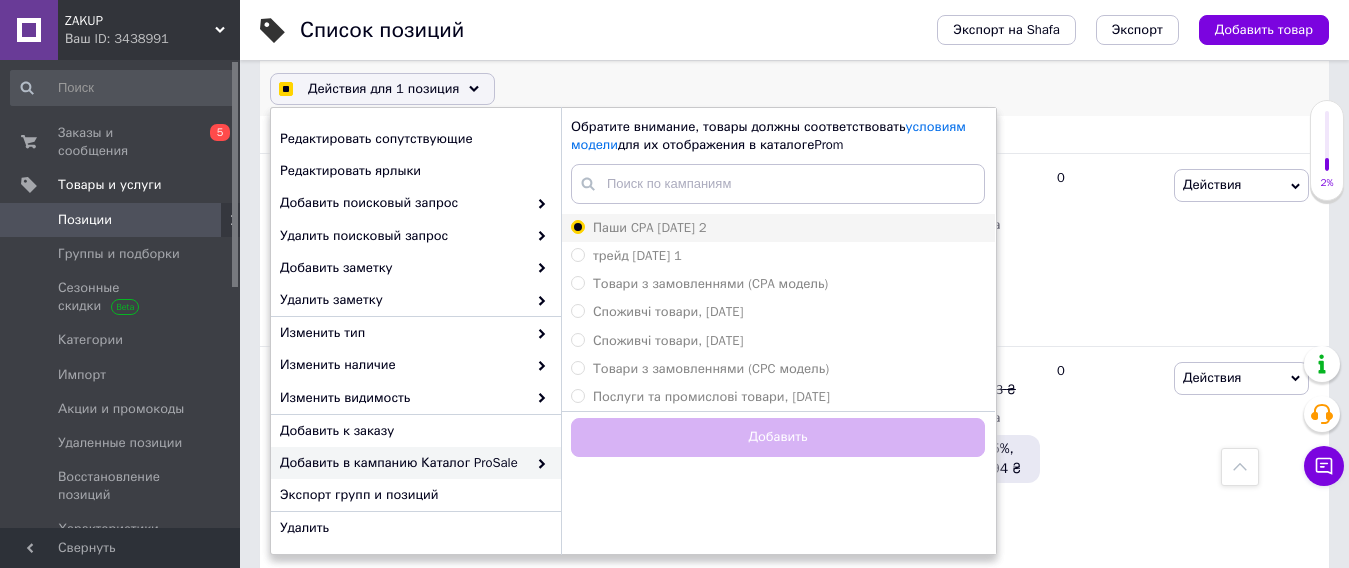 checkbox on "true" 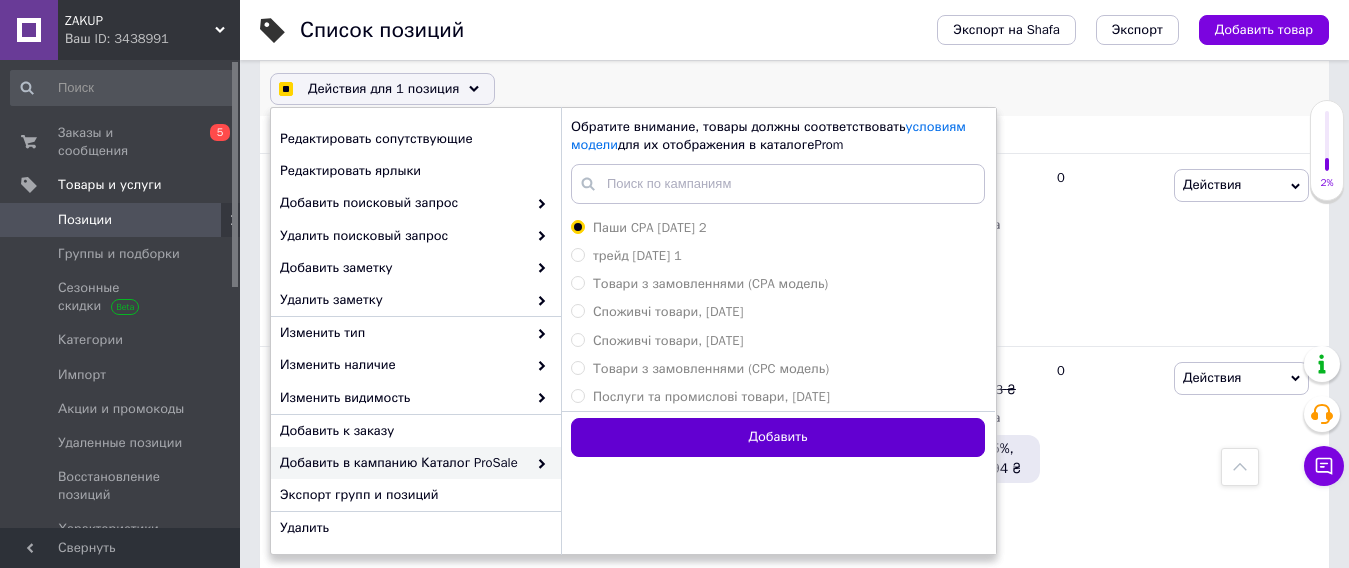 checkbox on "true" 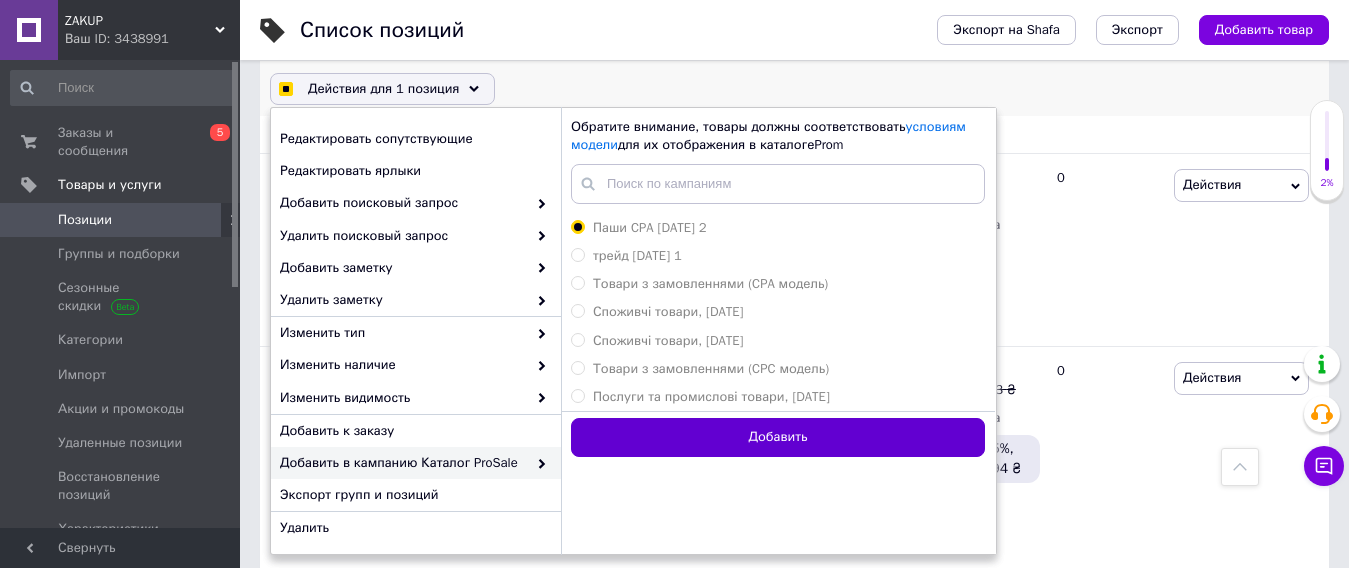 checkbox on "true" 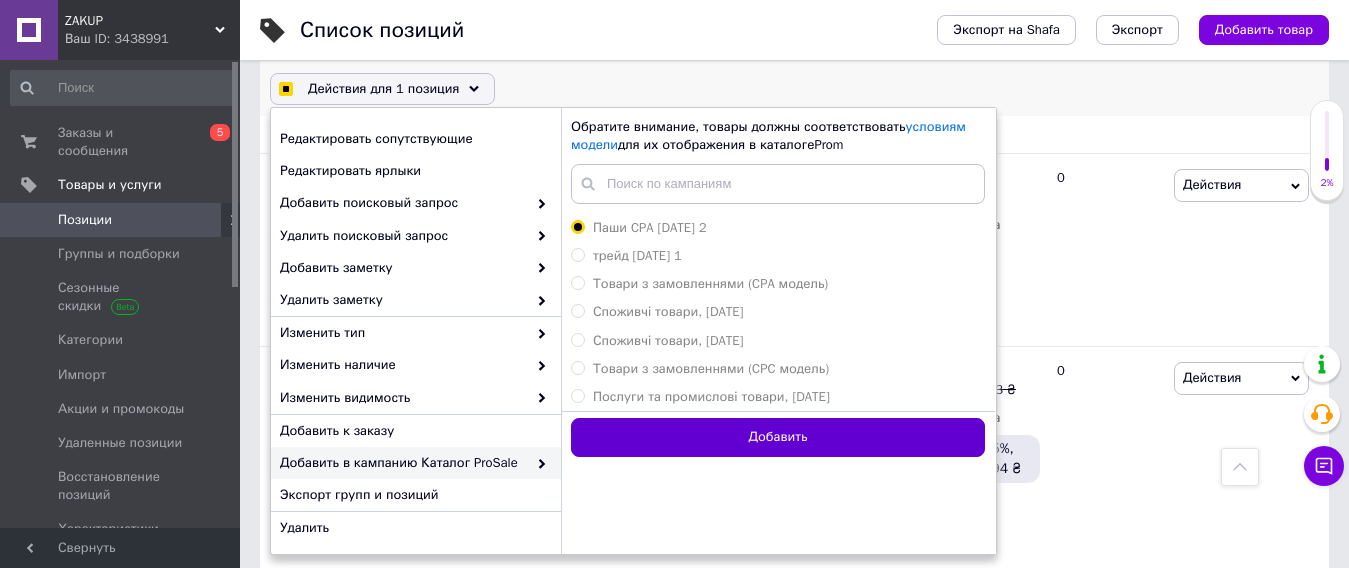 radio on "false" 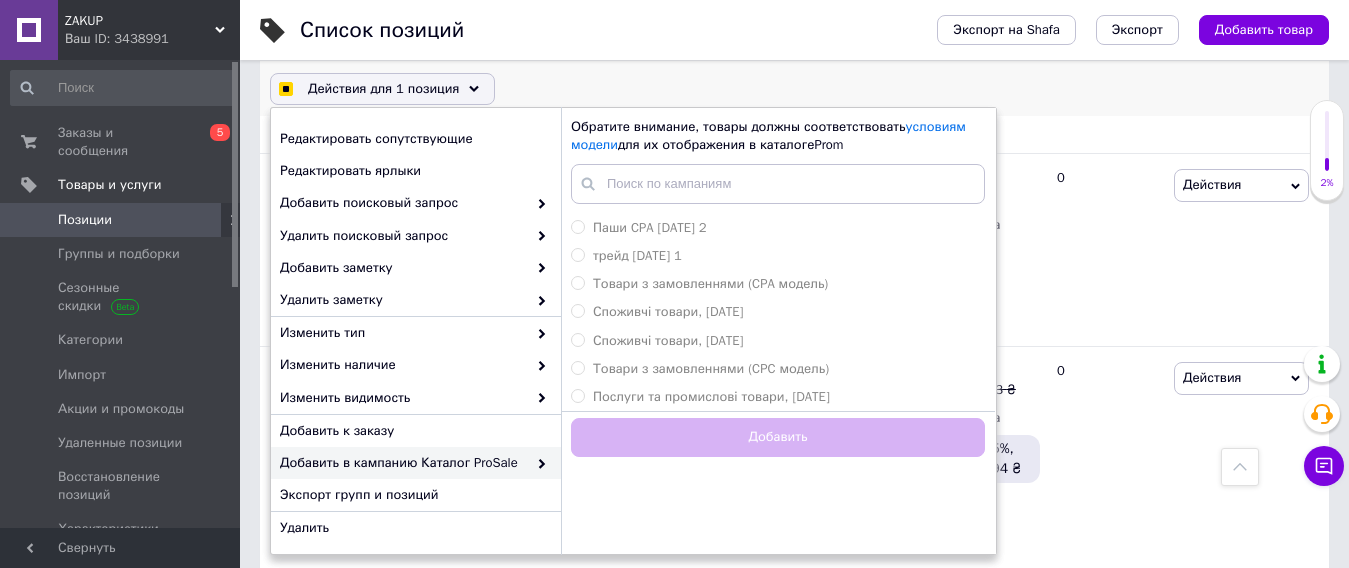 checkbox on "false" 